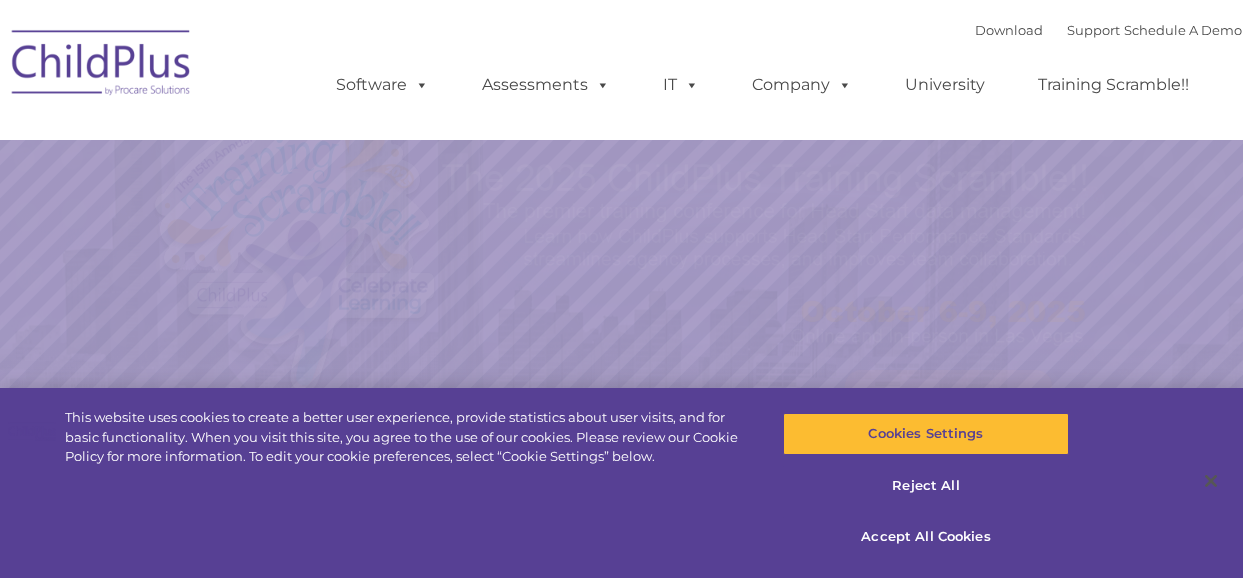 scroll, scrollTop: 0, scrollLeft: 0, axis: both 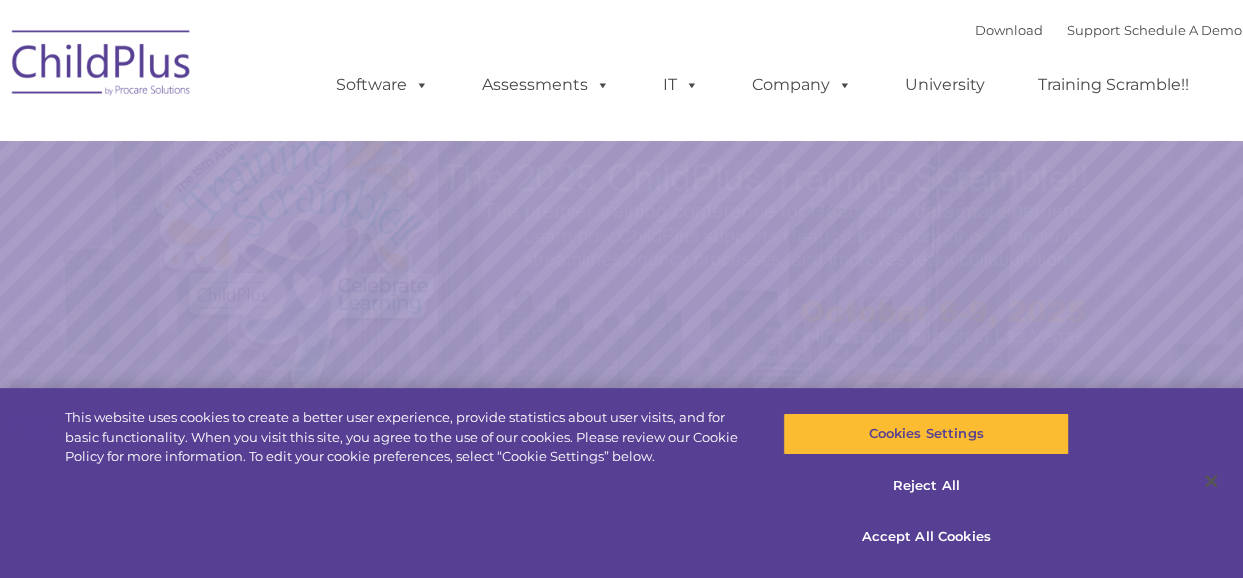 select on "MEDIUM" 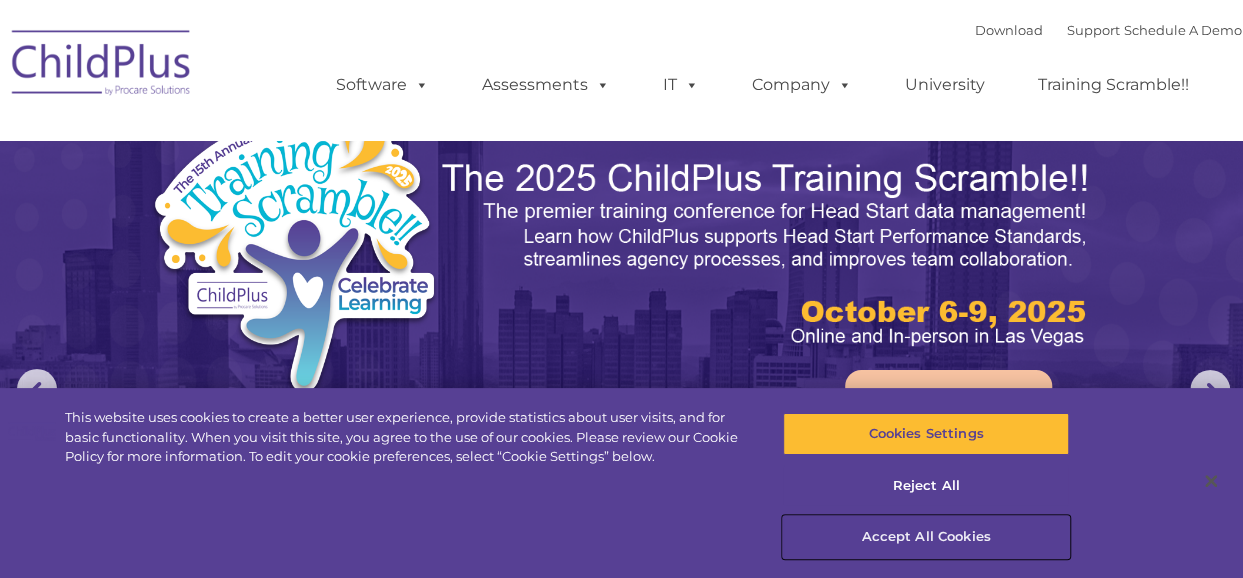 click on "Accept All Cookies" at bounding box center [926, 537] 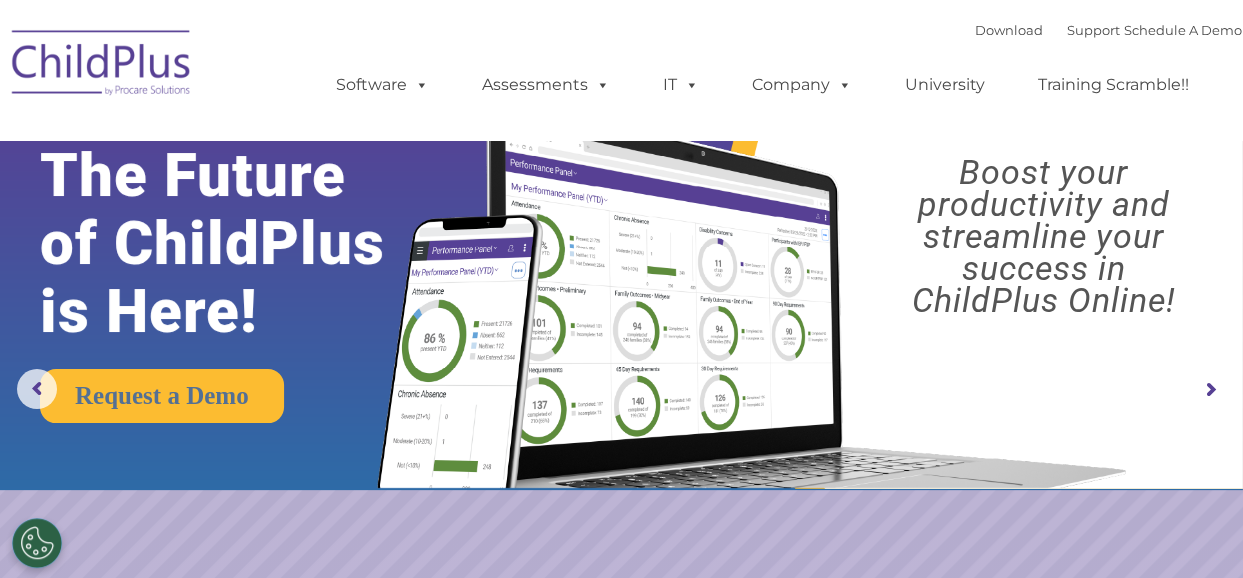 click 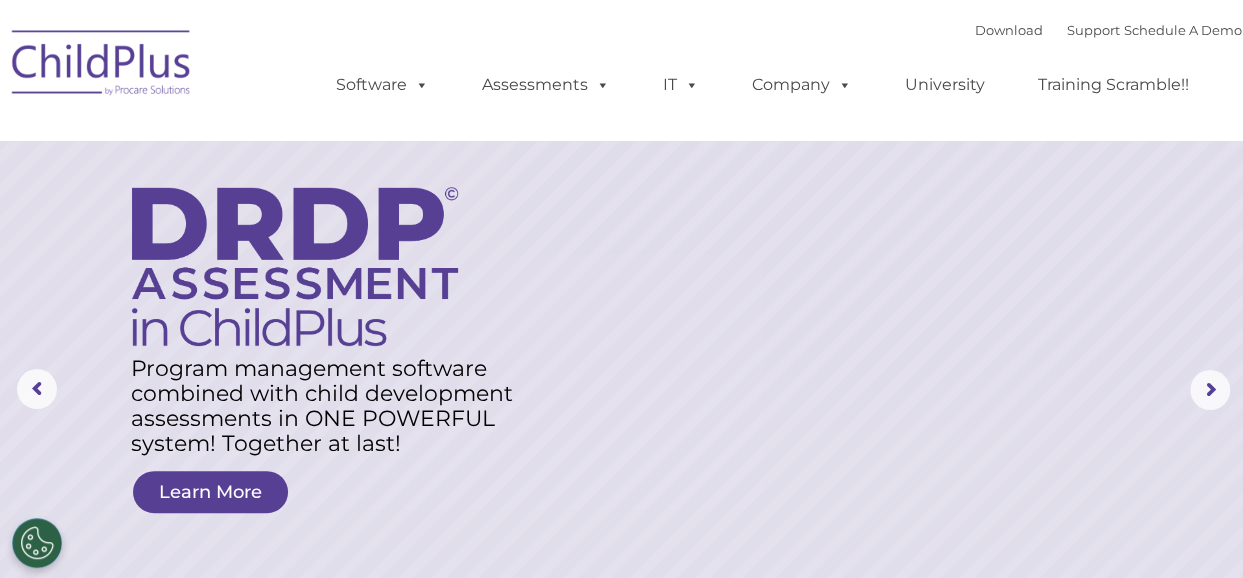 click on "Download          Support      |     Schedule A Demo

MENU MENU Software
ChildPlus:  The original and most widely-used Head Start data management system with over 35 years of experience providing software, service, and support.
Learn More
Features
Schedule A Demo
Getting Started
Assessments
DRDP ©  in ChildPlus:
Learn More
DRDP Reports
Book a Discovery Call
Attend a Group Demo
DRDP FAQ
IT" at bounding box center [622, 70] 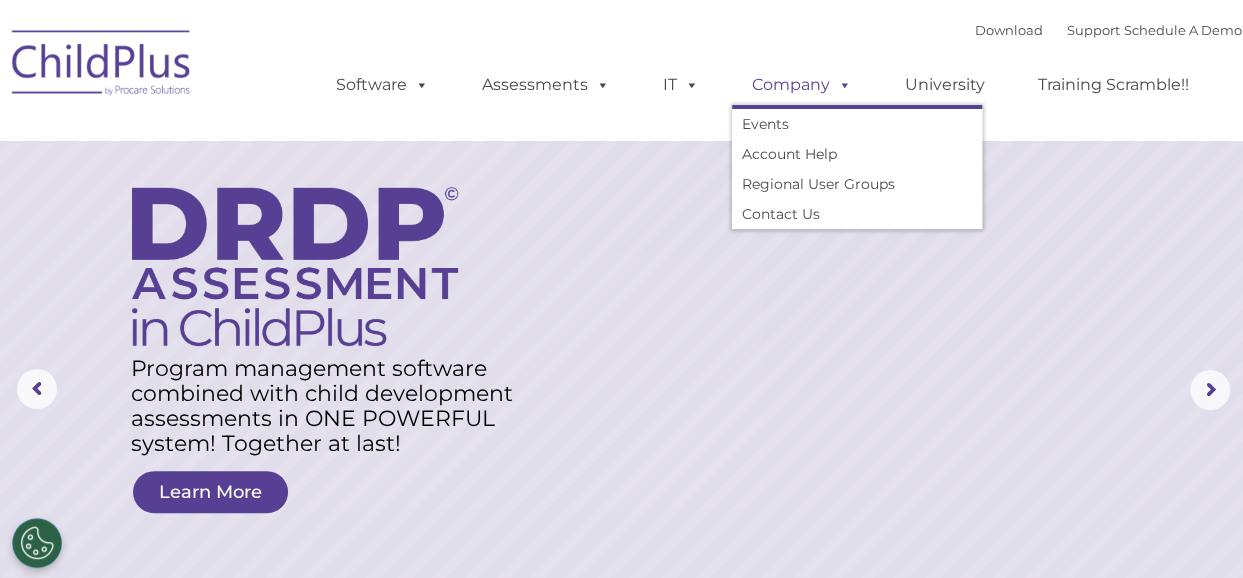 click on "Company" at bounding box center (802, 85) 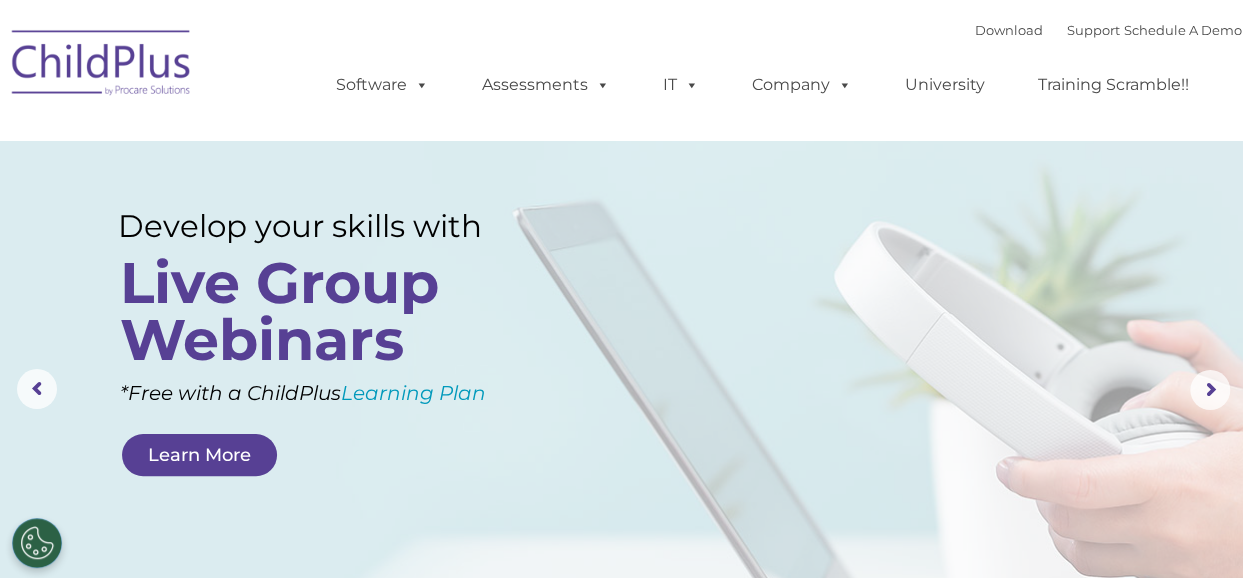 click on "Download          Support      |     Schedule A Demo

MENU MENU Software
ChildPlus:  The original and most widely-used Head Start data management system with over 35 years of experience providing software, service, and support.
Learn More
Features
Schedule A Demo
Getting Started
Assessments
DRDP ©  in ChildPlus:  Experience and analyze child assessments and Head Start data management in one system, with zero complexity with ChildPlus.
Learn More
DRDP Reports
Book a Discovery Call
Attend a Group Demo
DRDP FAQ
IT
Hosting Security System Requirements Download Software Policy
Company
Events Account Help Regional User Groups Contact Us
University Training Scramble!!" at bounding box center (769, 70) 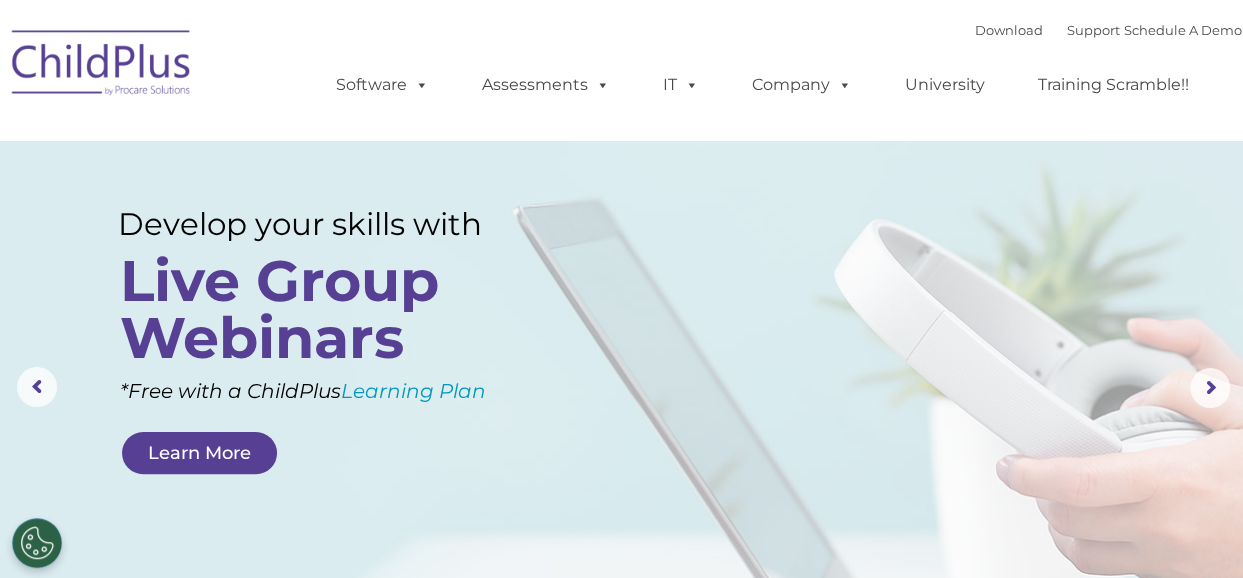 scroll, scrollTop: 0, scrollLeft: 0, axis: both 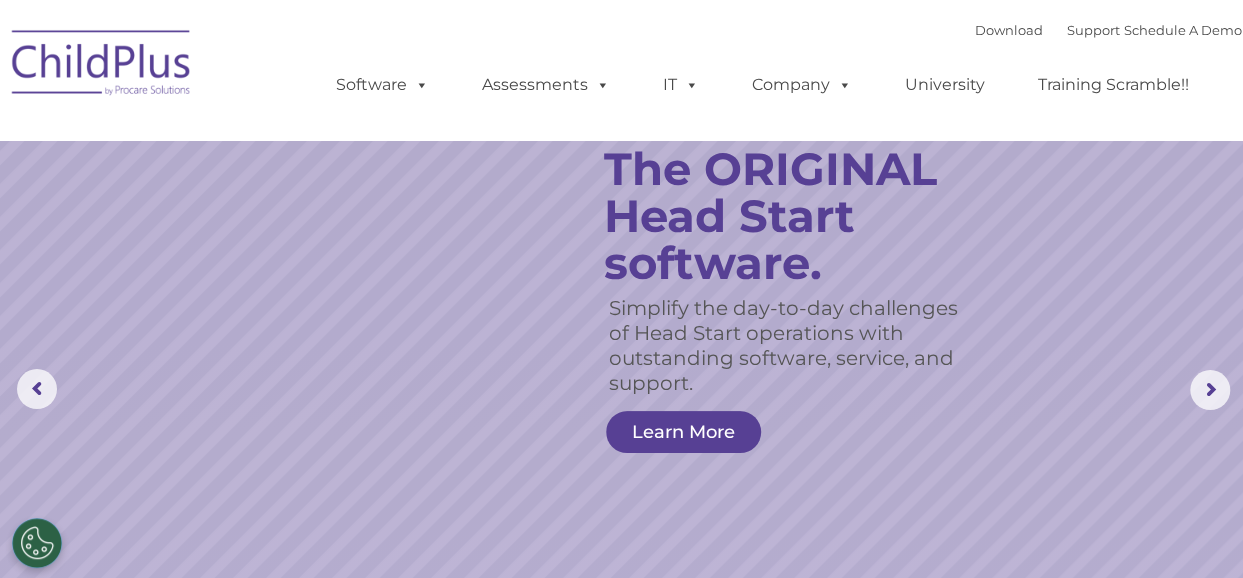 click on "Download          Support      |     Schedule A Demo

MENU MENU Software
ChildPlus:  The original and most widely-used Head Start data management system with over 35 years of experience providing software, service, and support.
Learn More
Features
Schedule A Demo
Getting Started
Assessments
DRDP ©  in ChildPlus:  Experience and analyze child assessments and Head Start data management in one system, with zero complexity with ChildPlus.
Learn More
DRDP Reports
Book a Discovery Call
Attend a Group Demo
DRDP FAQ
IT
Hosting Security System Requirements Download Software Policy
Company
Events Account Help Regional User Groups Contact Us
University Training Scramble!!" at bounding box center (769, 70) 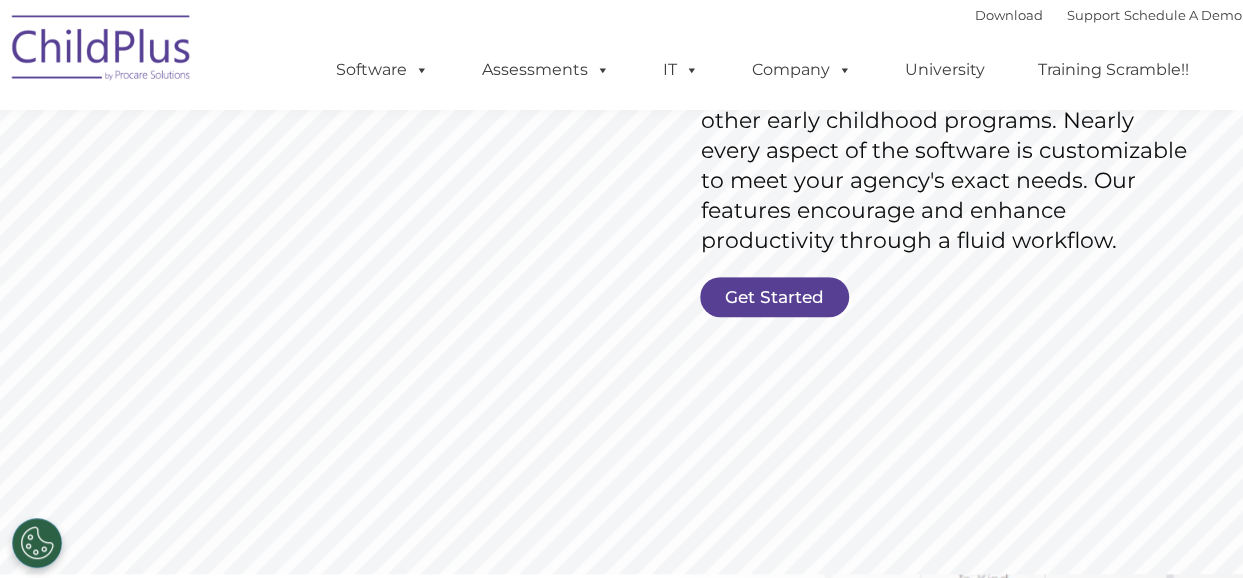 scroll, scrollTop: 396, scrollLeft: 0, axis: vertical 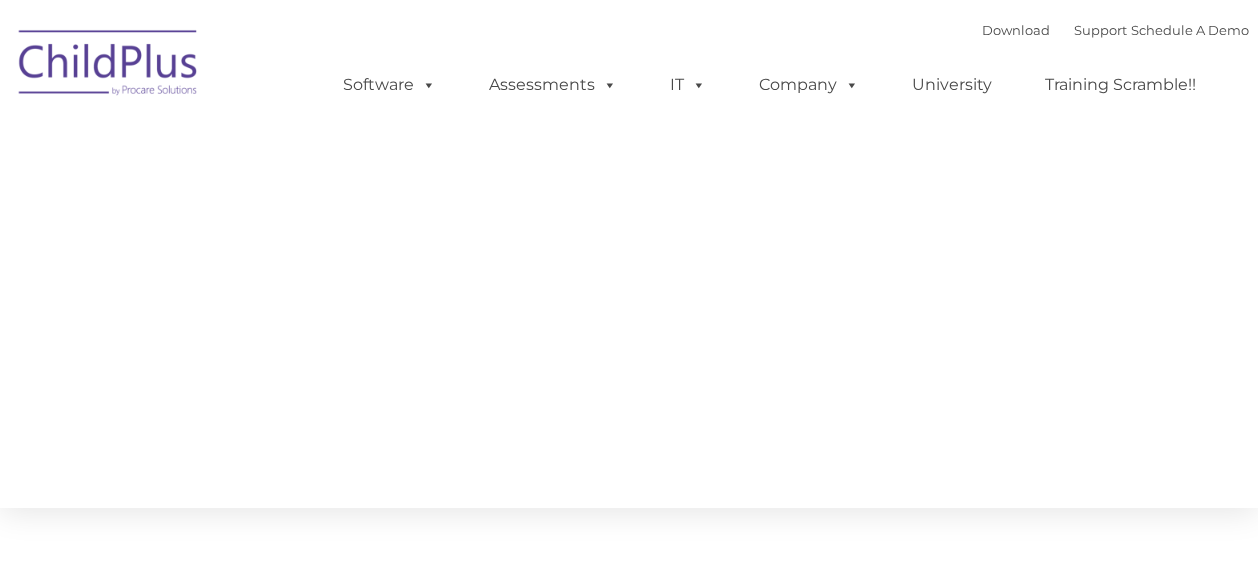 type on "" 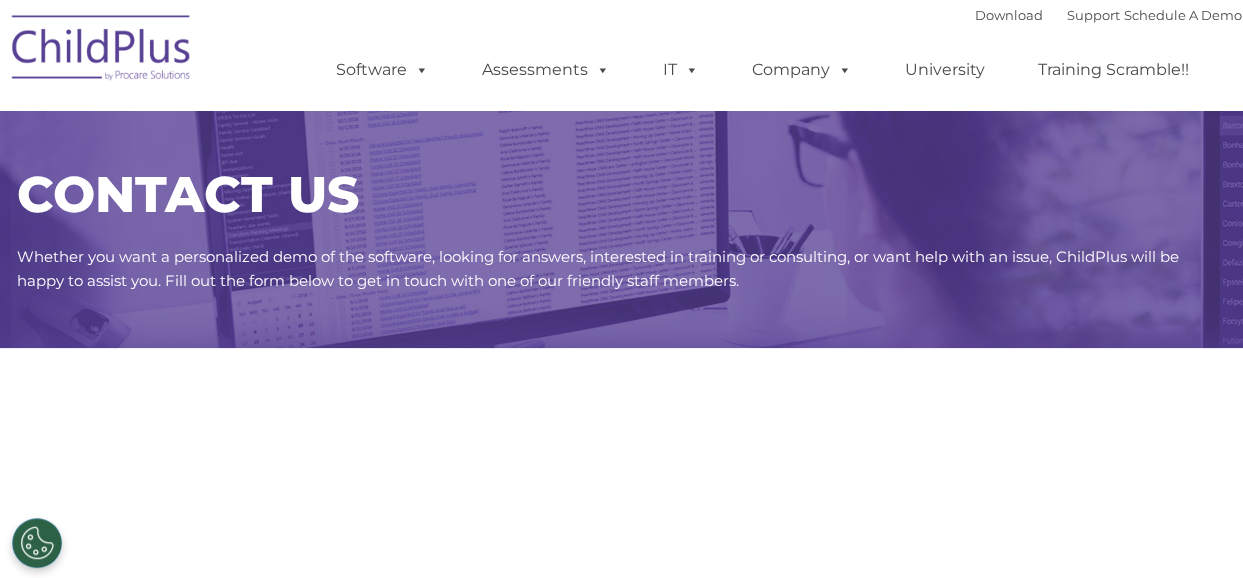 select on "MEDIUM" 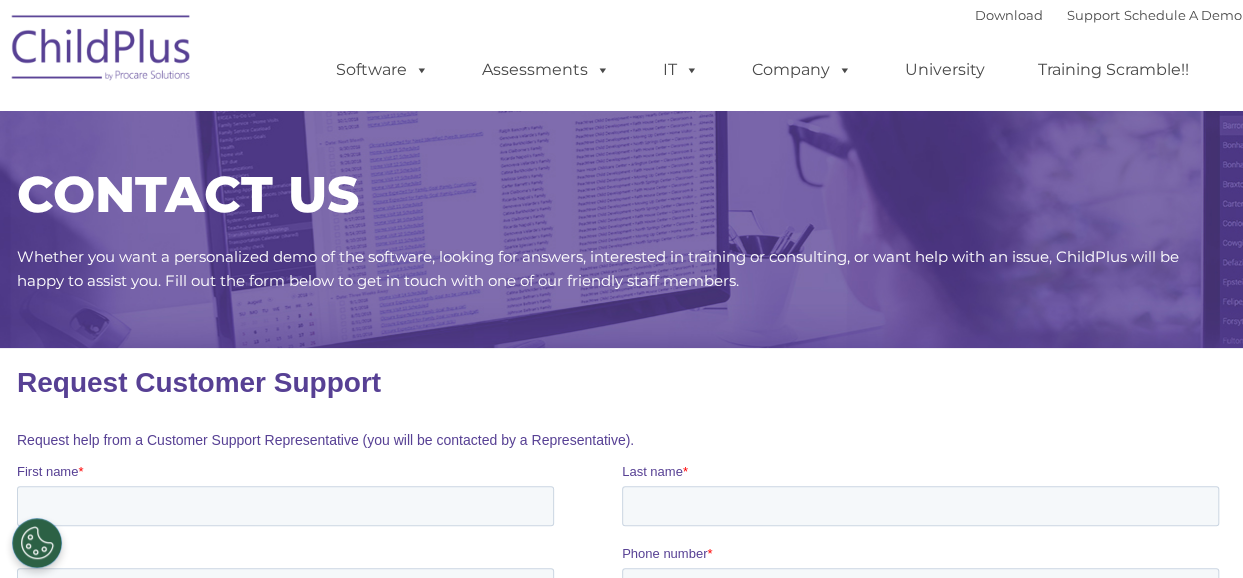 scroll, scrollTop: 0, scrollLeft: 0, axis: both 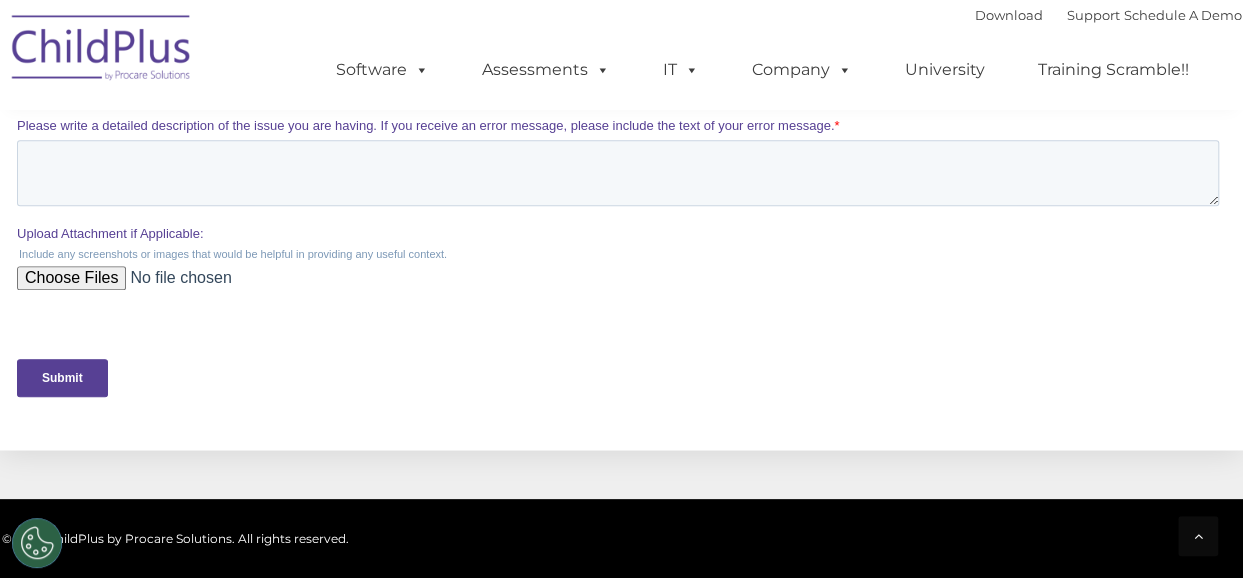 click on "Upload Attachment if Applicable:" at bounding box center [617, 286] 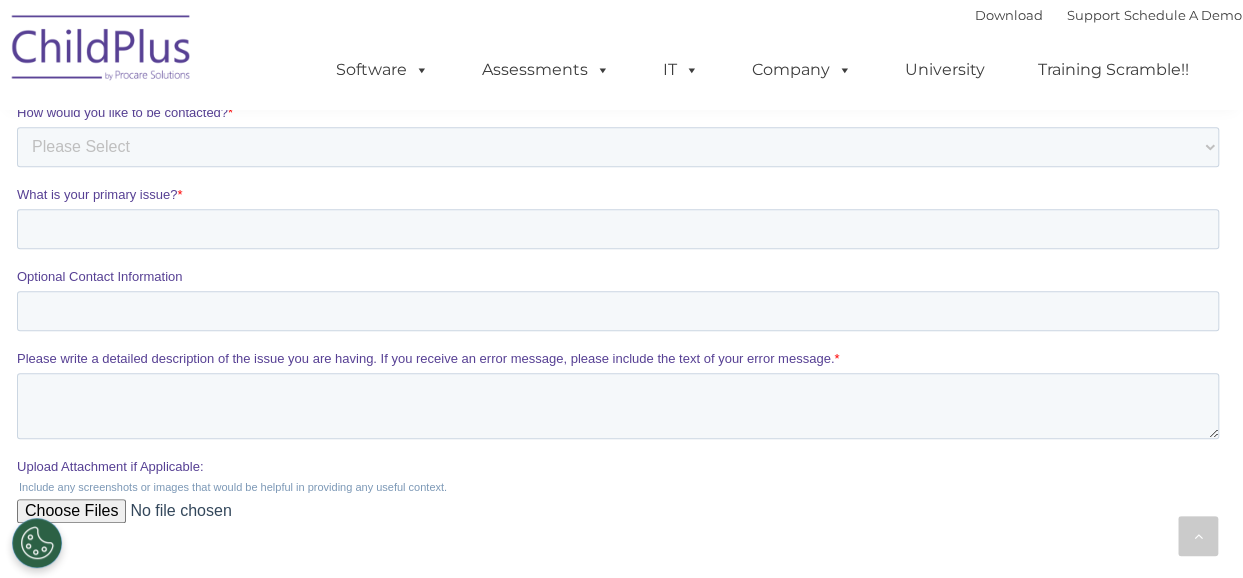 scroll, scrollTop: 610, scrollLeft: 0, axis: vertical 